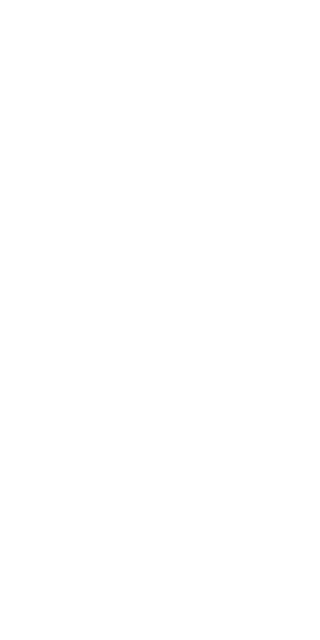 scroll, scrollTop: 0, scrollLeft: 0, axis: both 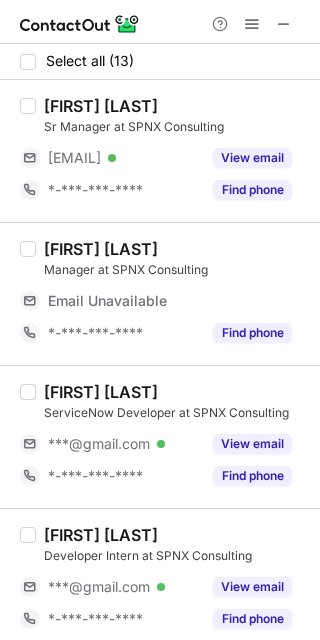 click on "[FIRST] [LAST] ServiceNow Developer at SPNX Consulting [EMAIL] Verified View email [PHONE]" at bounding box center (160, 436) 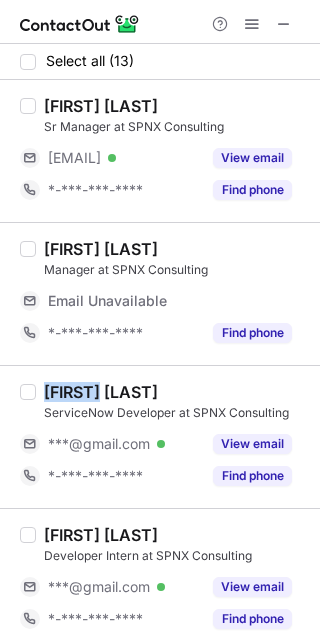 click on "[FIRST] [LAST] ServiceNow Developer at SPNX Consulting [EMAIL] Verified View email [PHONE]" at bounding box center [160, 436] 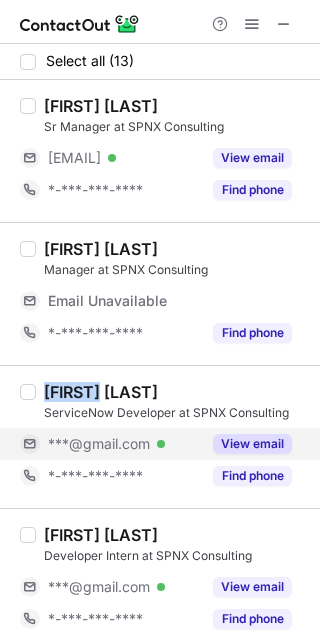 click on "***@gmail.com Verified" at bounding box center [124, 444] 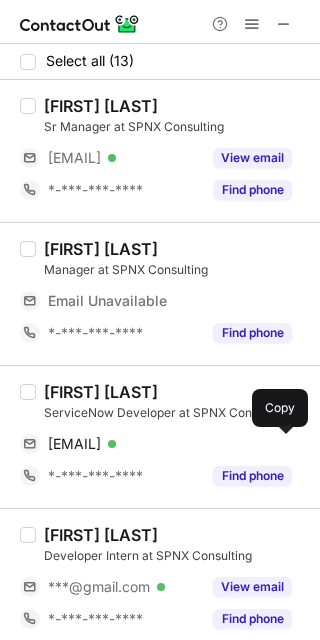 drag, startPoint x: 290, startPoint y: 441, endPoint x: 313, endPoint y: 437, distance: 23.345236 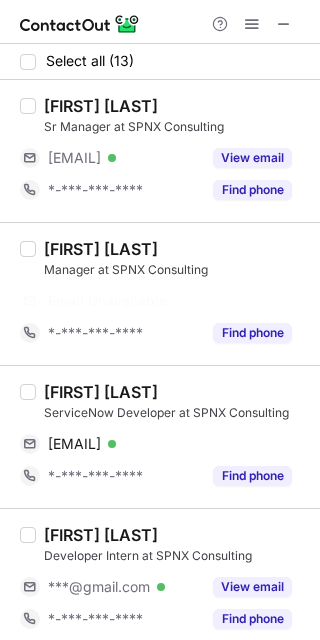 scroll, scrollTop: 259, scrollLeft: 0, axis: vertical 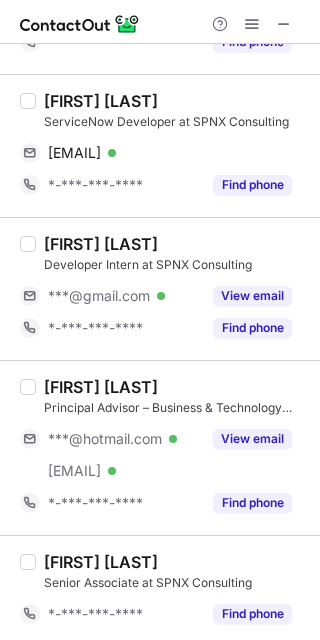 click on "[FIRST] [LAST]" at bounding box center (101, 244) 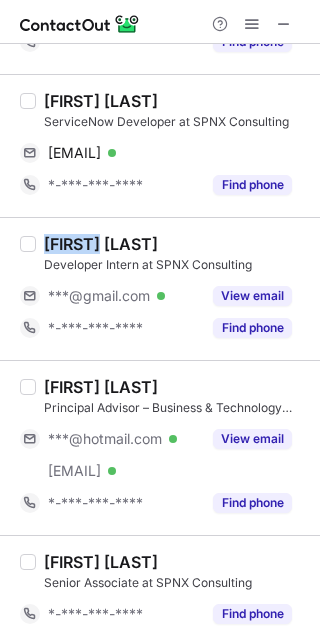click on "[FIRST] [LAST]" at bounding box center (101, 244) 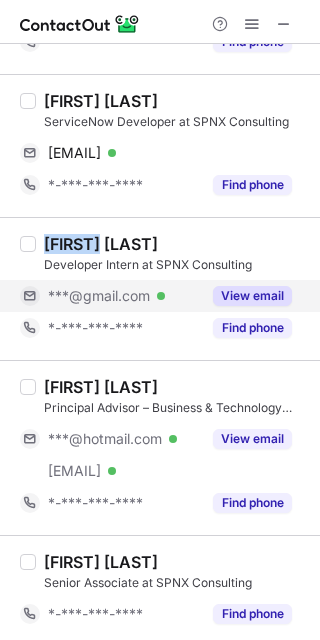 copy on "[FIRST]" 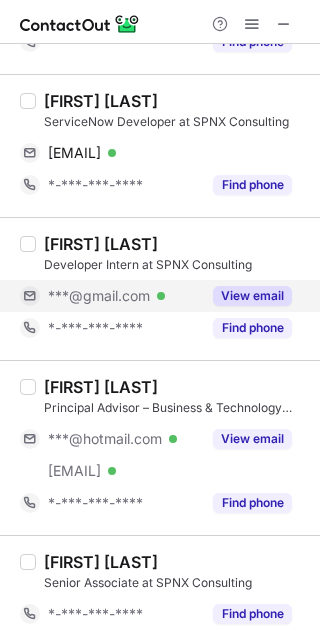 click on "***@gmail.com" at bounding box center [99, 296] 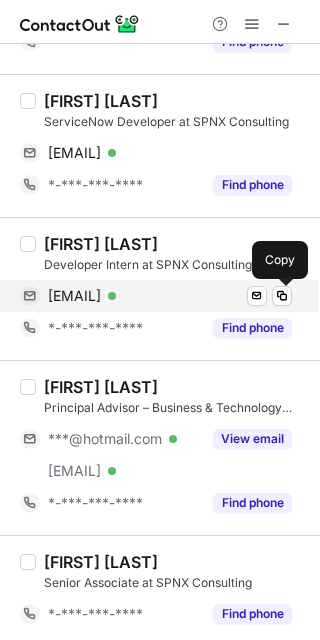 drag, startPoint x: 282, startPoint y: 294, endPoint x: 300, endPoint y: 300, distance: 18.973665 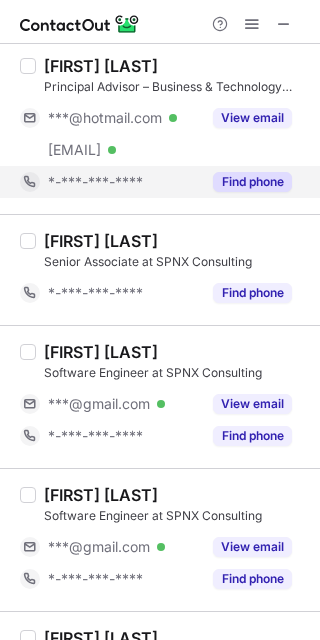 scroll, scrollTop: 593, scrollLeft: 0, axis: vertical 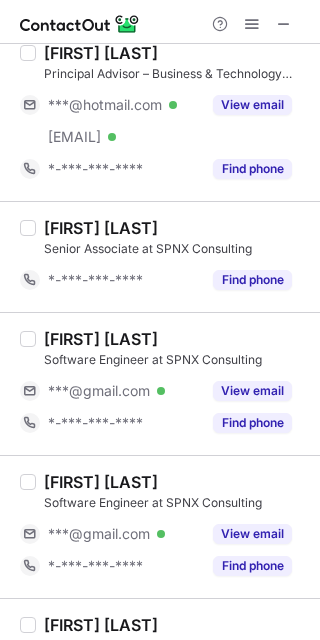 drag, startPoint x: 110, startPoint y: 387, endPoint x: 100, endPoint y: 355, distance: 33.526108 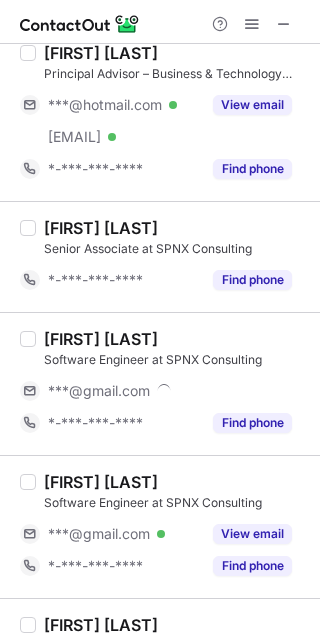 click on "[FIRST] [LAST] Software Engineer at SPNX Consulting [EMAIL] [PHONE]" at bounding box center [160, 383] 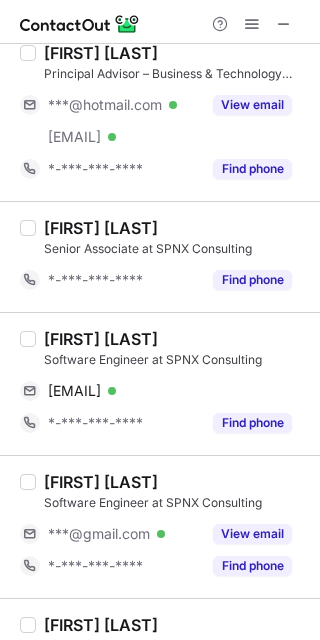 click on "[FIRST] [LAST] Software Engineer at SPNX Consulting [EMAIL] Verified Send email Copy [PHONE]" at bounding box center (160, 383) 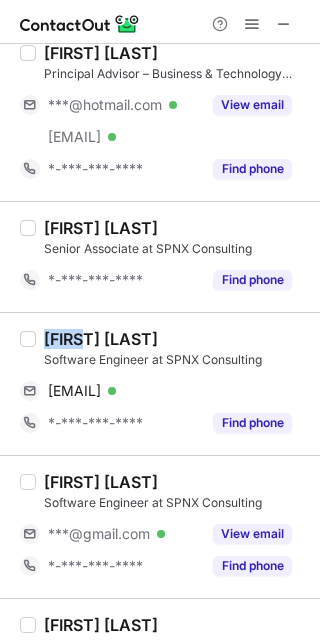 click on "[FIRST] [LAST]" at bounding box center (101, 339) 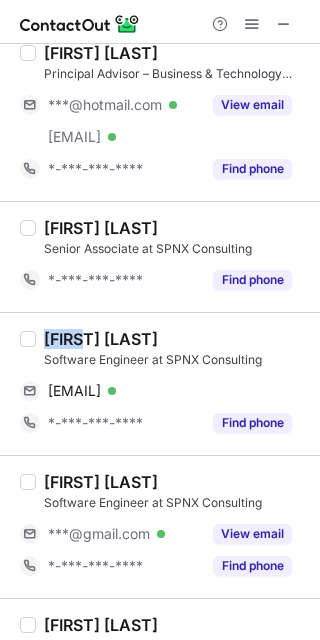 copy on "[FIRST]" 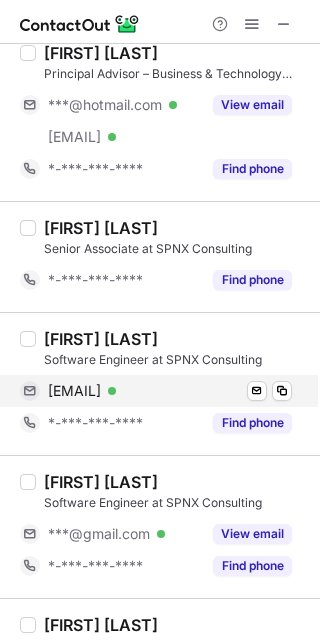 click on "[EMAIL] Verified Send email Copy" at bounding box center [156, 391] 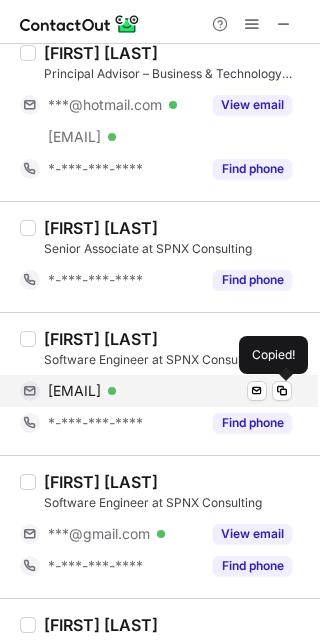 click on "[EMAIL] Verified Send email Copied!" at bounding box center [156, 391] 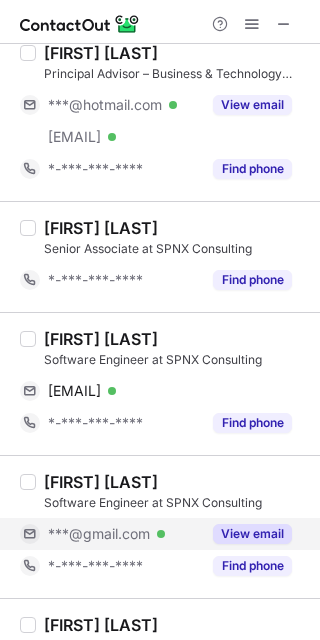 click on "***@gmail.com" at bounding box center (99, 534) 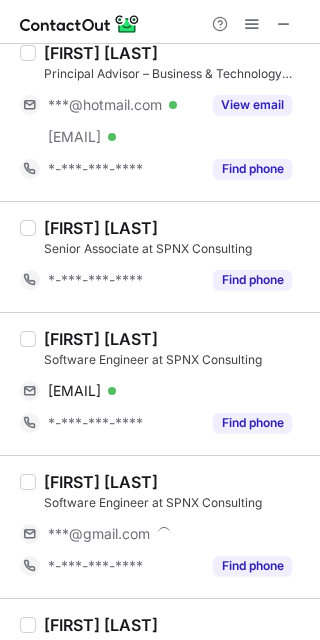 click on "[FIRST] [LAST] Software Engineer at SPNX Consulting [EMAIL] [PHONE]" at bounding box center (160, 526) 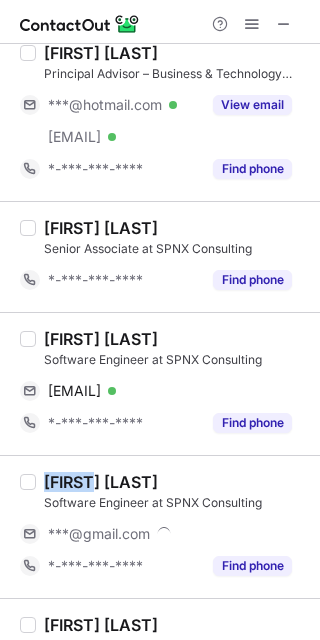 click on "[FIRST] [LAST] Software Engineer at SPNX Consulting [EMAIL] [PHONE]" at bounding box center [160, 526] 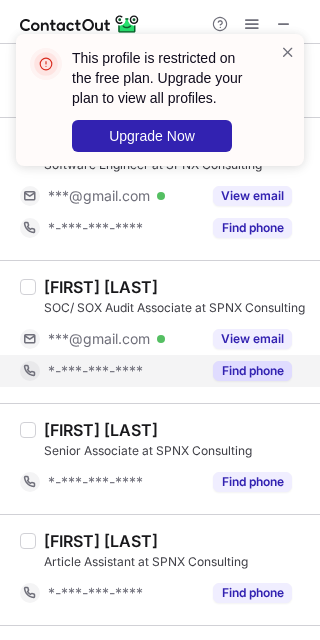 scroll, scrollTop: 933, scrollLeft: 0, axis: vertical 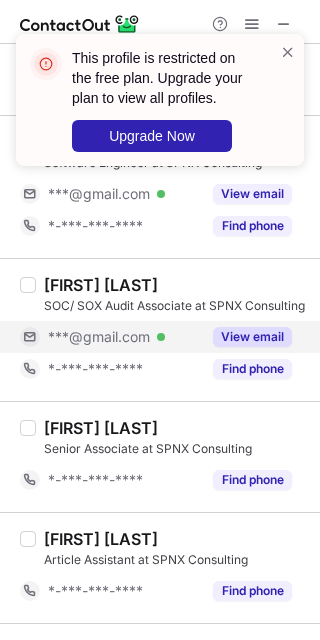 click on "***@gmail.com" at bounding box center (99, 337) 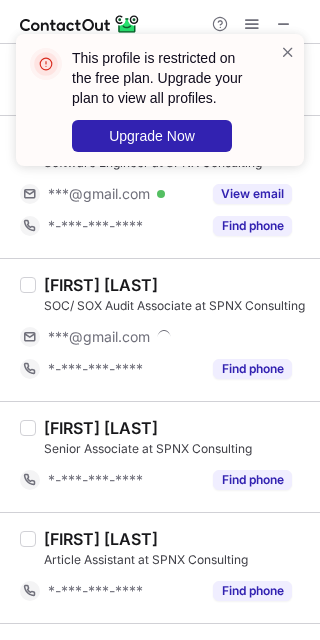 click on "[FIRST] [LAST]" at bounding box center [101, 285] 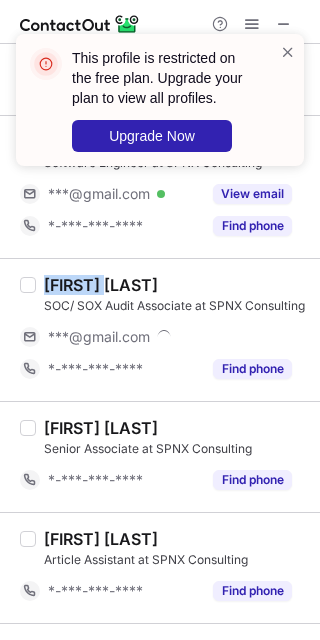 click on "[FIRST] [LAST]" at bounding box center [101, 285] 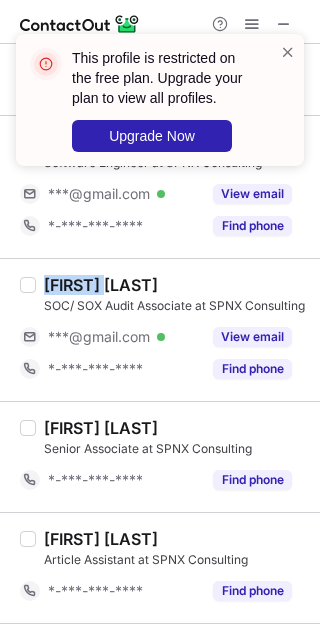 copy on "[FIRST]" 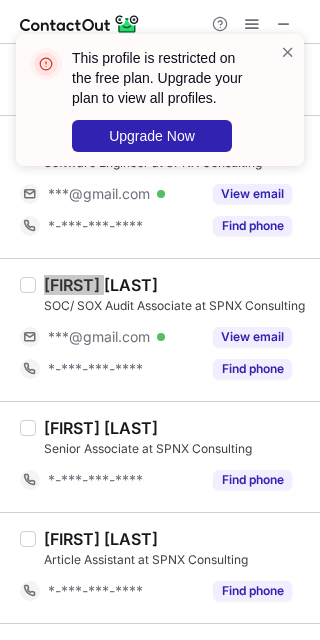 scroll, scrollTop: 1202, scrollLeft: 0, axis: vertical 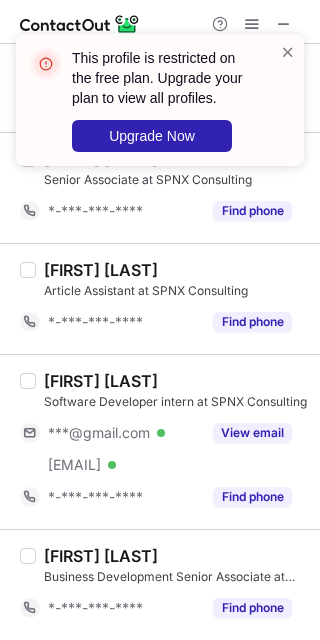 click on "Software Developer intern at SPNX Consulting" at bounding box center [176, 402] 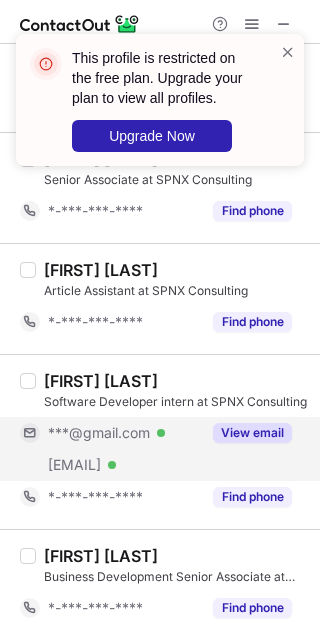 click on "***@gmail.com" at bounding box center [99, 433] 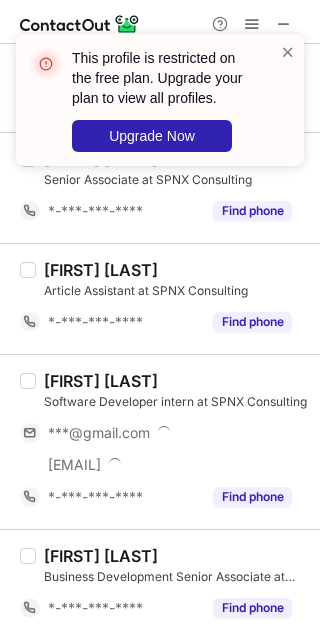click on "[PERSON] Article Assistant at SPNX Consulting [PHONE]" at bounding box center [160, 298] 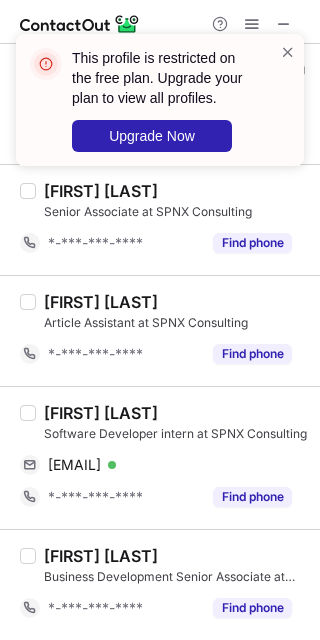 scroll, scrollTop: 1170, scrollLeft: 0, axis: vertical 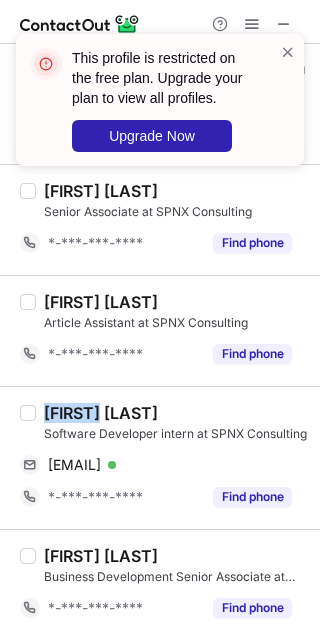 copy on "[FIRST]" 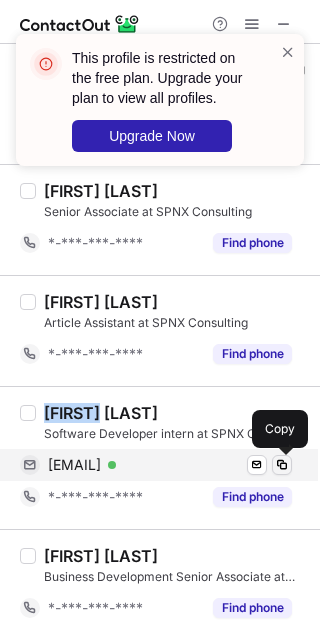 drag, startPoint x: 277, startPoint y: 460, endPoint x: 296, endPoint y: 460, distance: 19 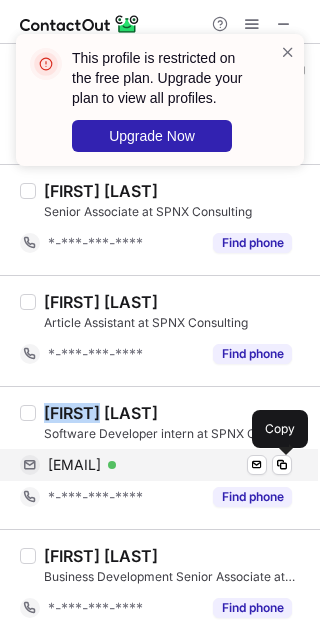 click at bounding box center [282, 465] 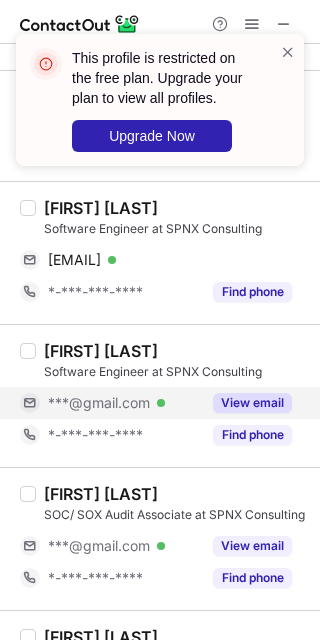 scroll, scrollTop: 483, scrollLeft: 0, axis: vertical 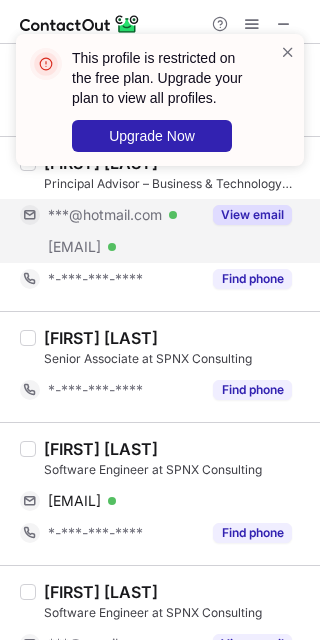 drag, startPoint x: 138, startPoint y: 231, endPoint x: 170, endPoint y: 263, distance: 45.254833 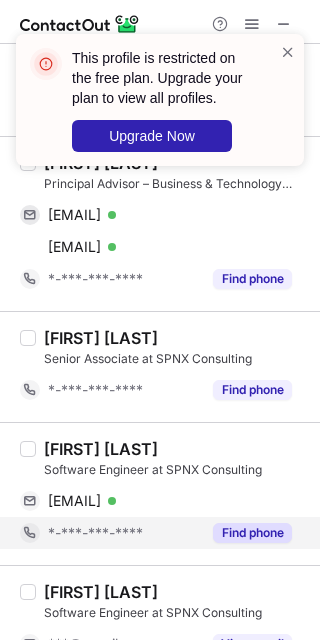 scroll, scrollTop: 209, scrollLeft: 0, axis: vertical 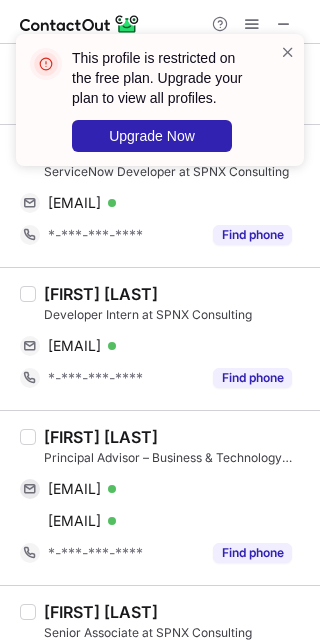 click on "[FIRST] [LAST] Principal Advisor – Business & Technology Transformation at SPNX Consulting [EMAIL] Verified Send email Copy [EMAIL] Verified Send email Copy [PHONE]" at bounding box center [160, 497] 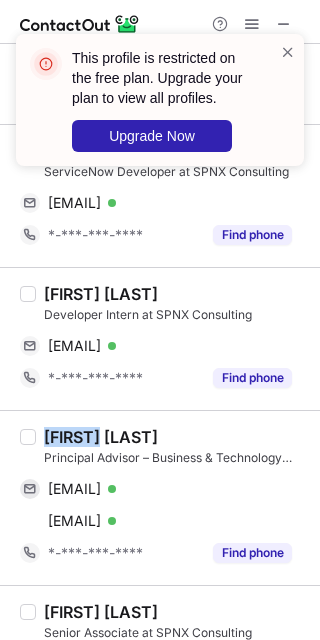 click on "[FIRST] [LAST] Principal Advisor – Business & Technology Transformation at SPNX Consulting [EMAIL] Verified Send email Copy [EMAIL] Verified Send email Copy [PHONE]" at bounding box center (160, 497) 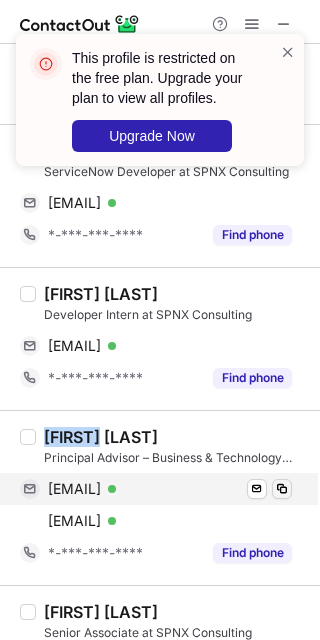 drag, startPoint x: 277, startPoint y: 481, endPoint x: 288, endPoint y: 472, distance: 14.21267 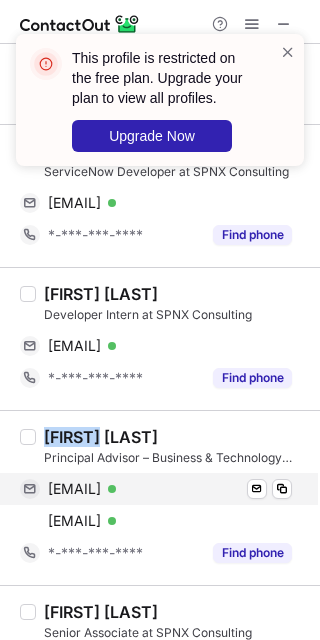 click at bounding box center (282, 489) 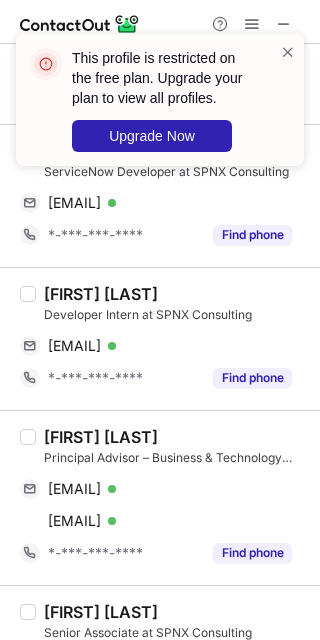 click on "This profile is restricted on the free plan. Upgrade your plan to view all profiles. Upgrade Now" at bounding box center (160, 100) 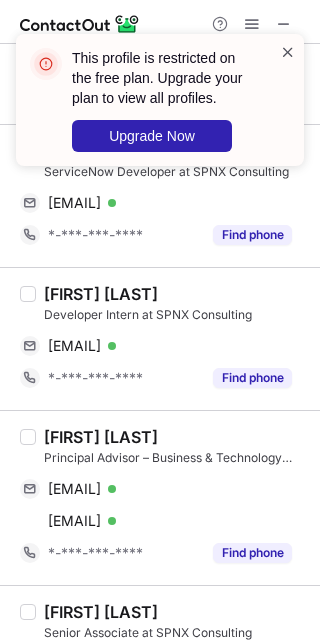 click at bounding box center [288, 52] 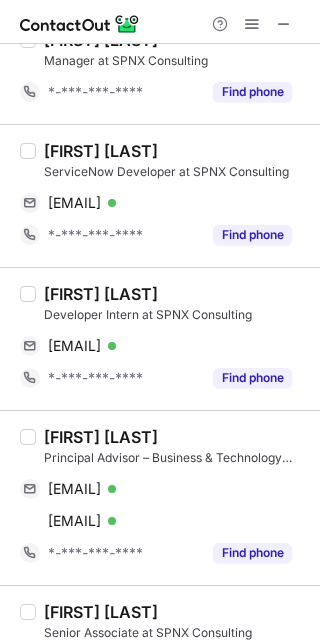 click on "This profile is restricted on the free plan. Upgrade your plan to view all profiles. Upgrade Now" at bounding box center (160, 108) 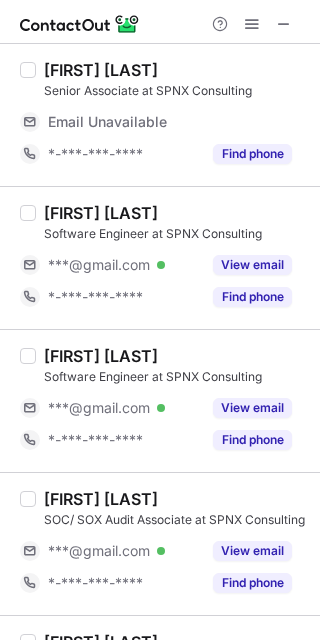 scroll, scrollTop: 804, scrollLeft: 0, axis: vertical 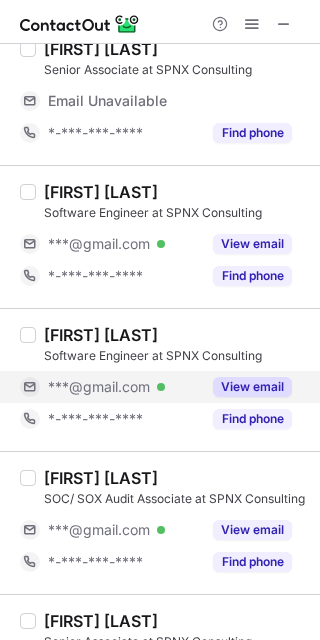 click on "***@gmail.com" at bounding box center (99, 387) 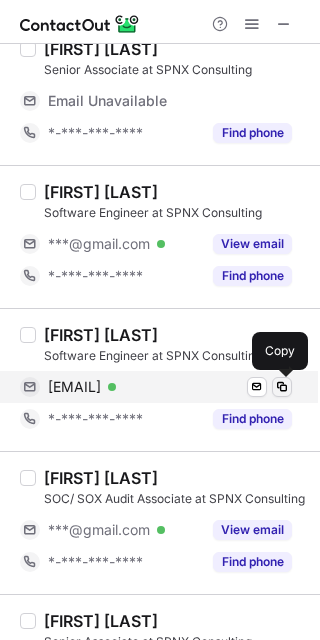 click at bounding box center [282, 387] 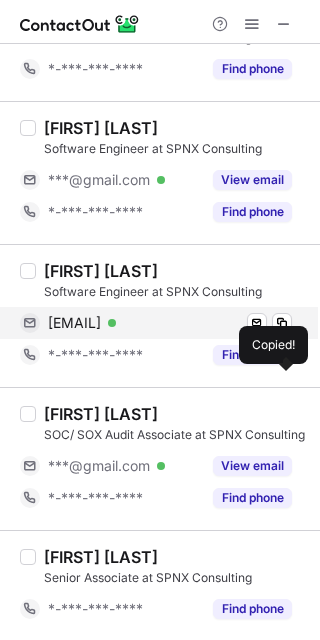 scroll, scrollTop: 852, scrollLeft: 0, axis: vertical 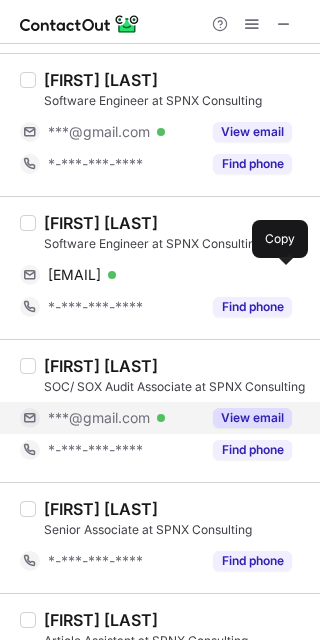 click on "***@gmail.com Verified" at bounding box center [110, 418] 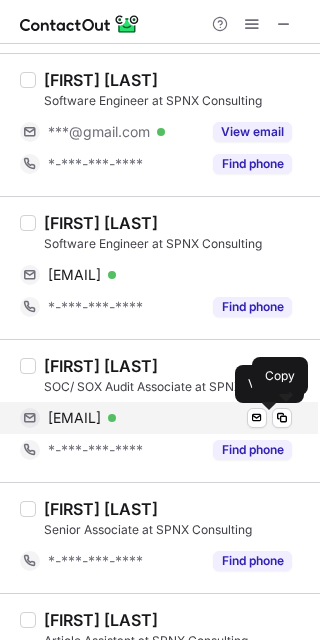 click at bounding box center (112, 418) 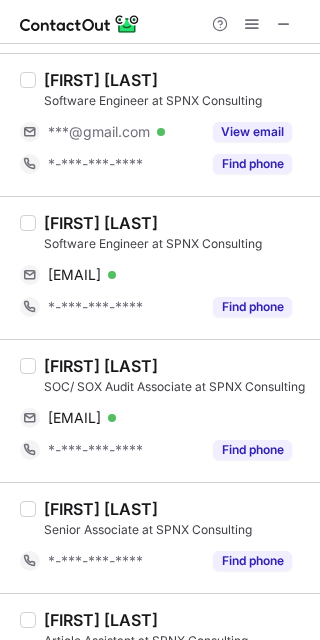 click at bounding box center (252, 24) 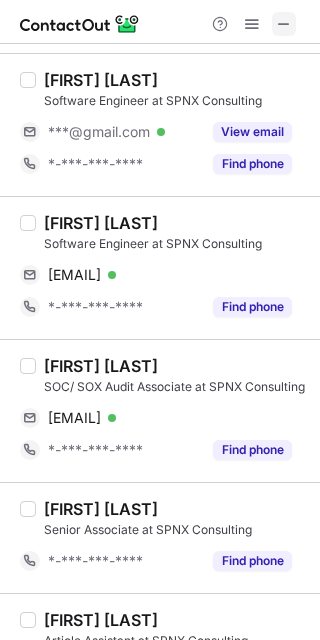 click at bounding box center [284, 24] 